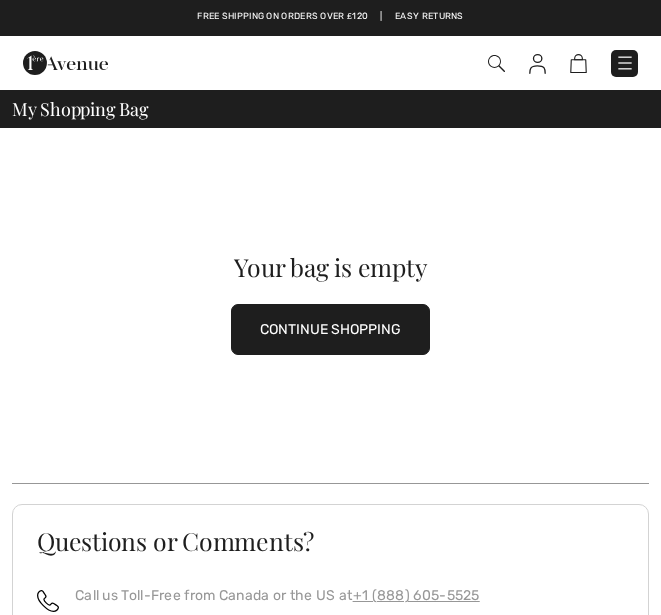 scroll, scrollTop: 0, scrollLeft: 0, axis: both 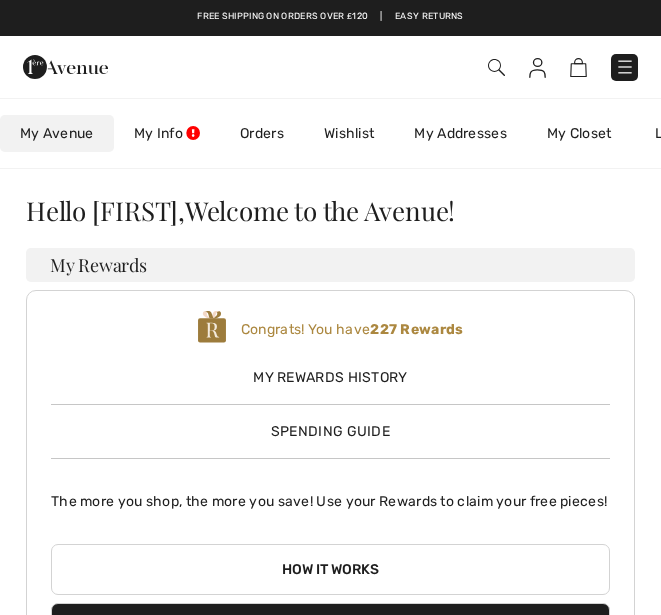 click at bounding box center [625, 67] 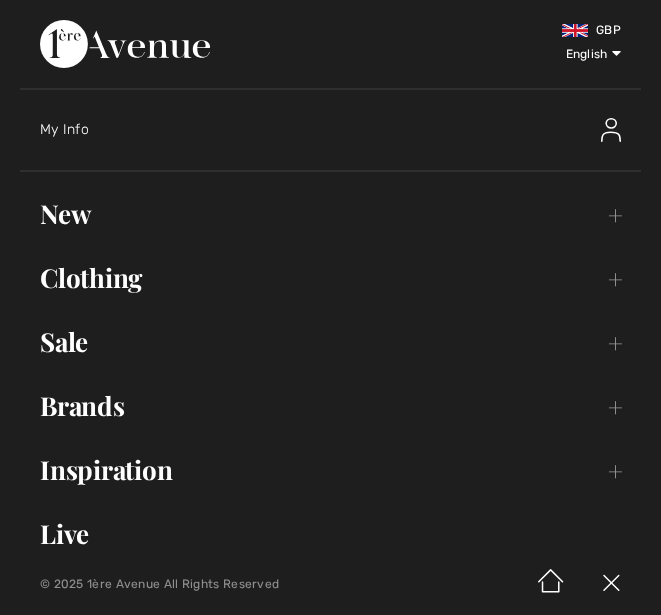 click on "New Toggle submenu" at bounding box center (330, 214) 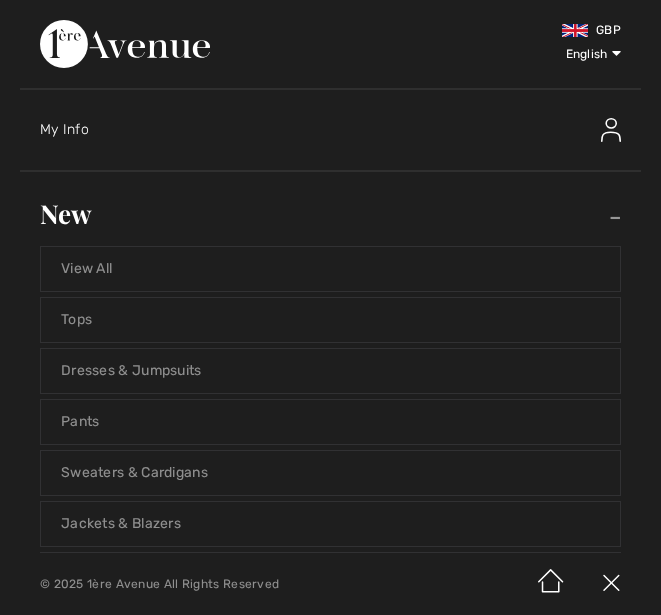 click on "Jackets & Blazers" at bounding box center (330, 524) 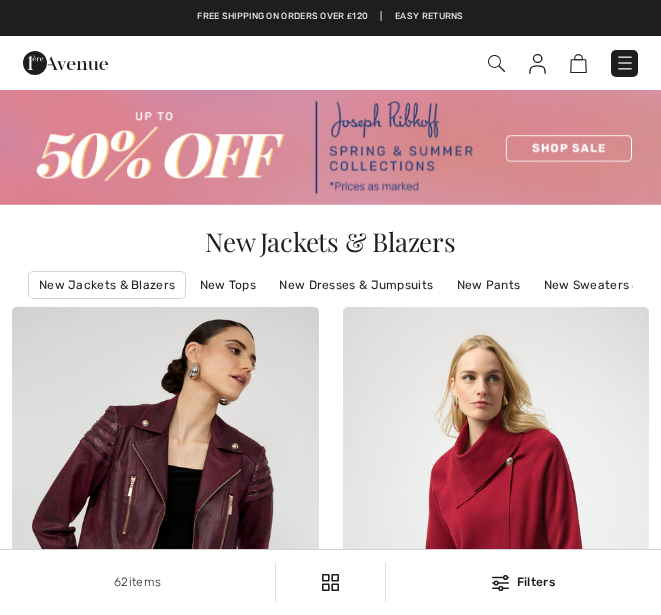 scroll, scrollTop: 0, scrollLeft: 0, axis: both 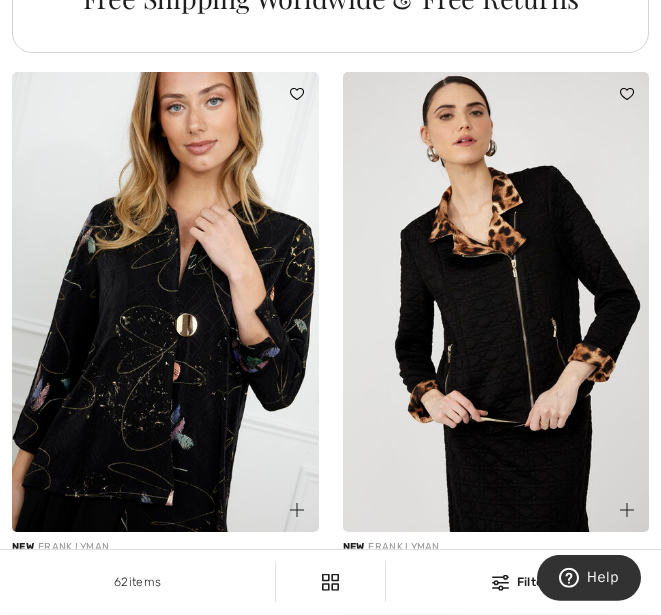 click at bounding box center [496, 302] 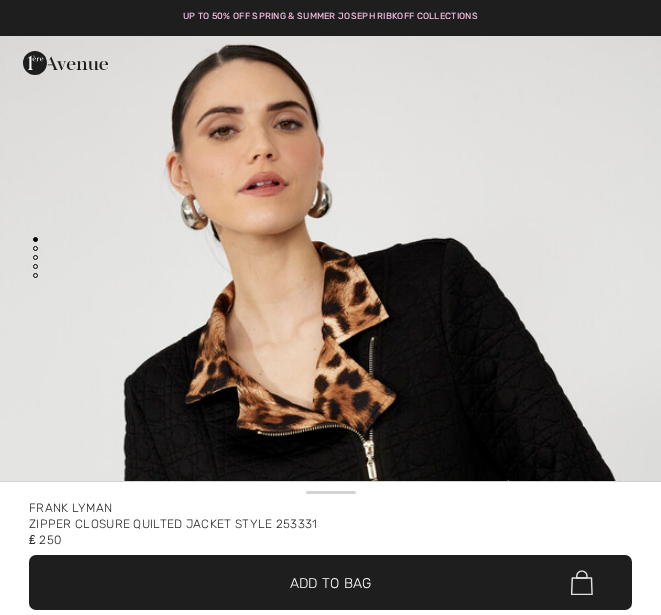 scroll, scrollTop: 206, scrollLeft: 0, axis: vertical 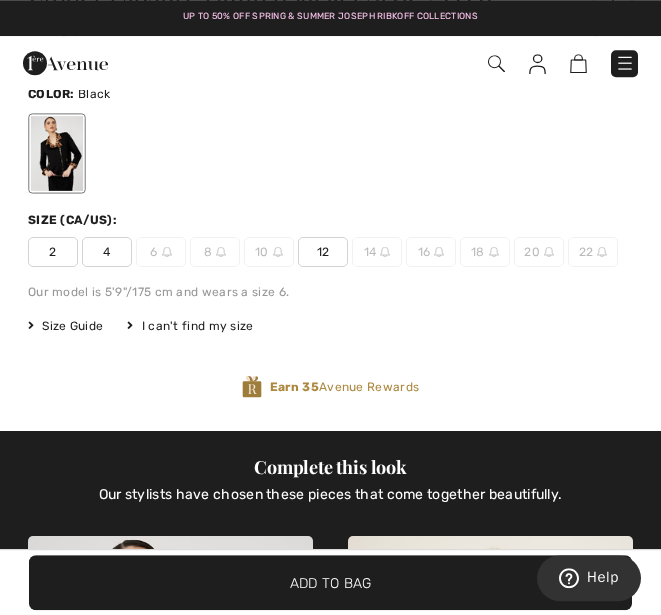 click at bounding box center (330, 153) 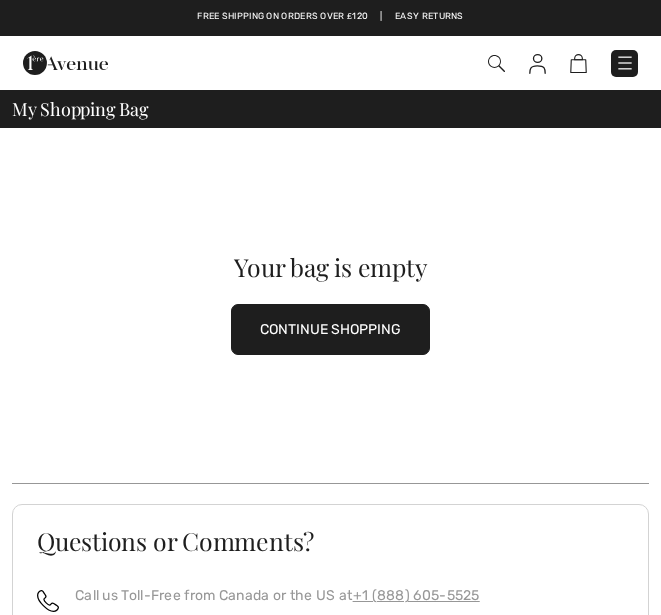 scroll, scrollTop: 0, scrollLeft: 0, axis: both 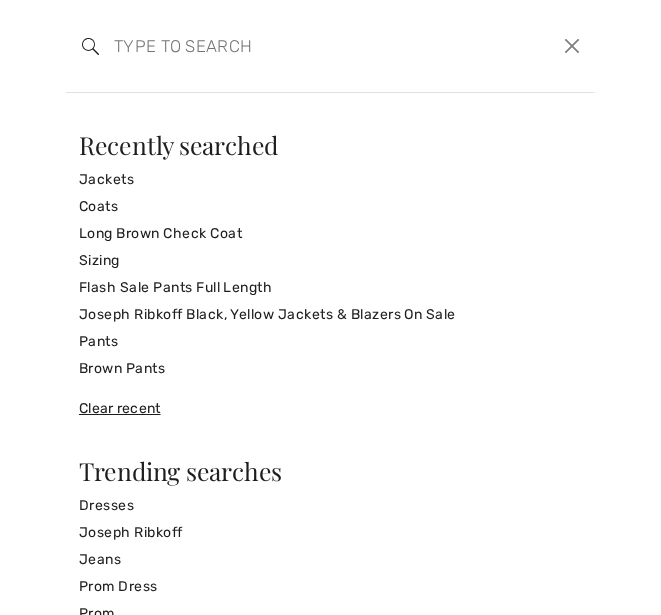 click at bounding box center [572, 46] 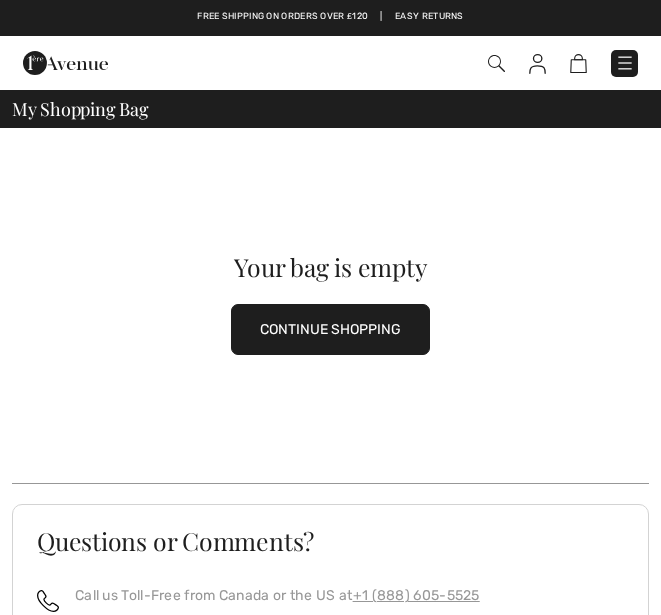 click at bounding box center [537, 64] 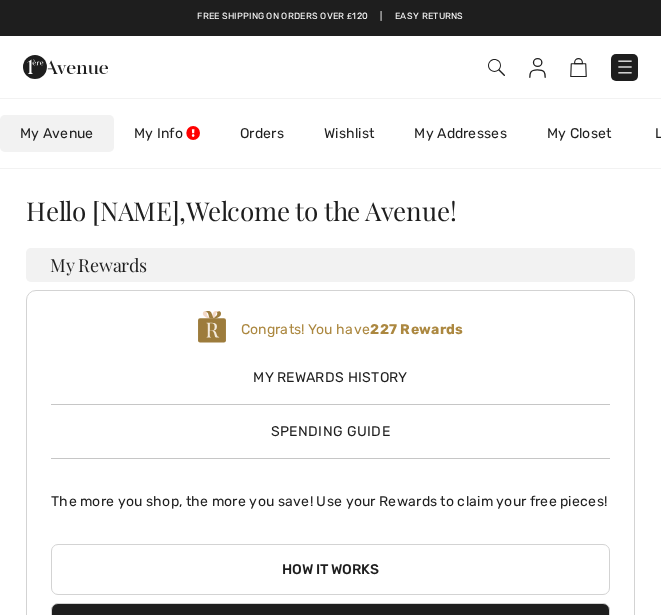scroll, scrollTop: 0, scrollLeft: 0, axis: both 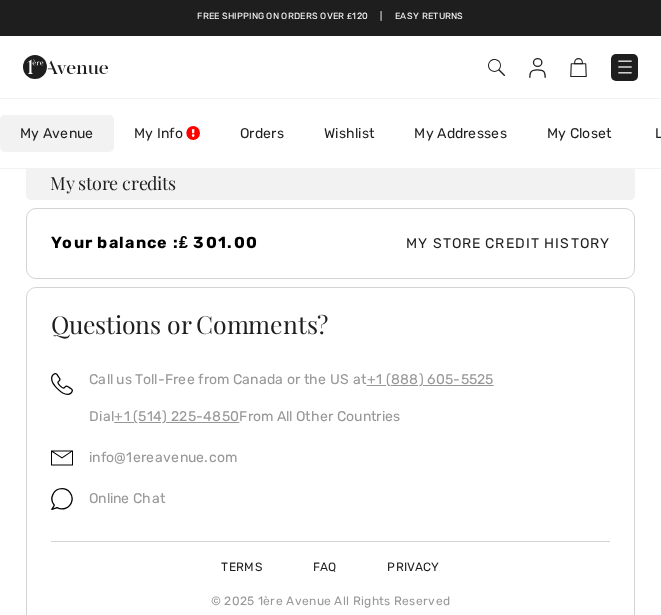 click on "My Store Credit History" at bounding box center [471, 243] 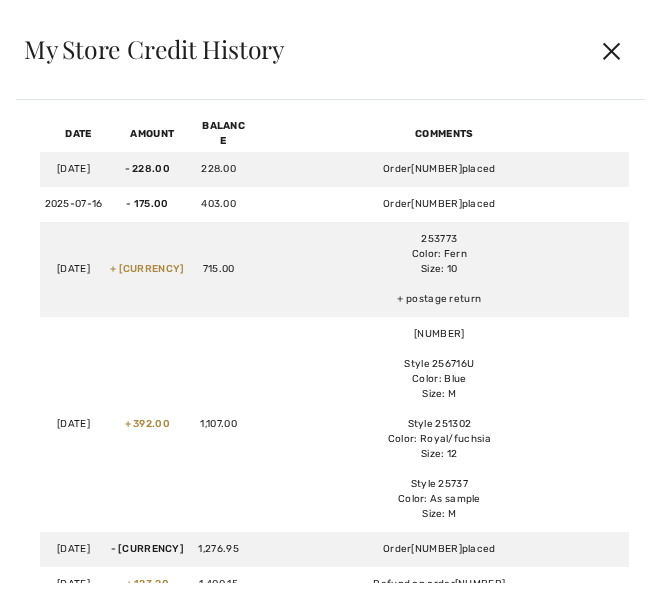click on "✕" at bounding box center [611, 50] 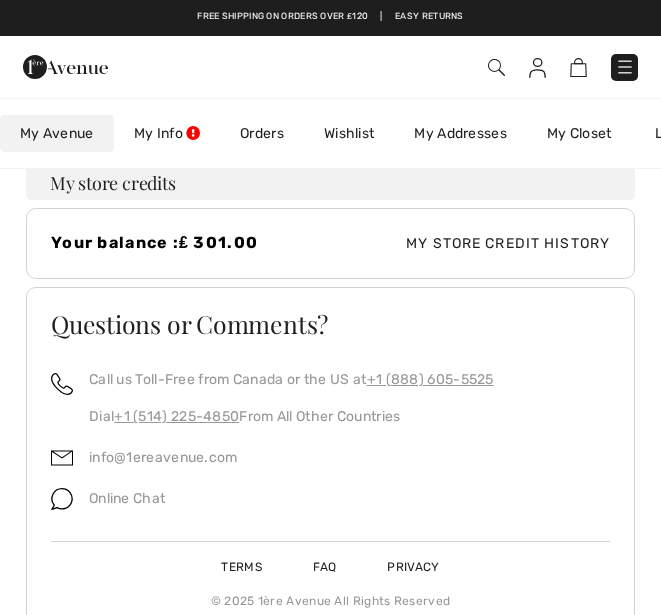 click on "Orders" at bounding box center (262, 133) 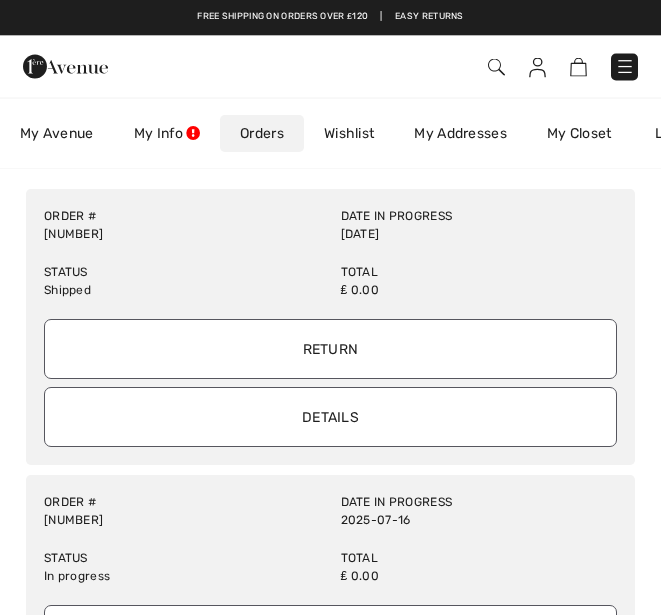 scroll, scrollTop: 0, scrollLeft: 0, axis: both 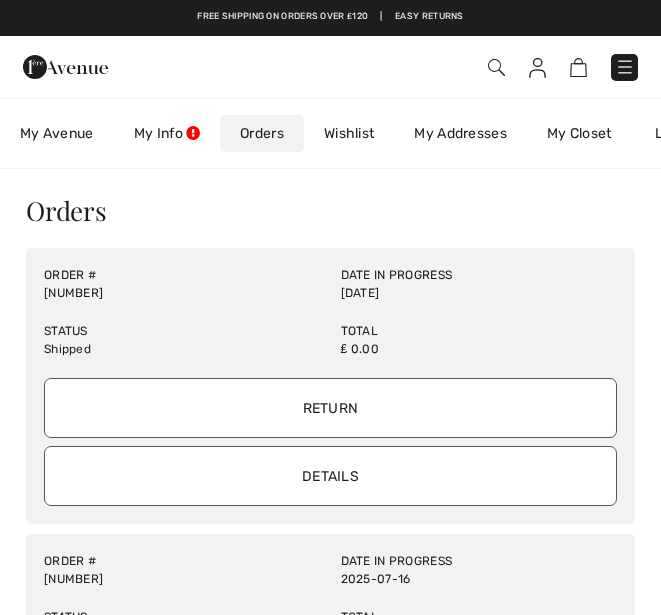click on "Details" at bounding box center (330, 476) 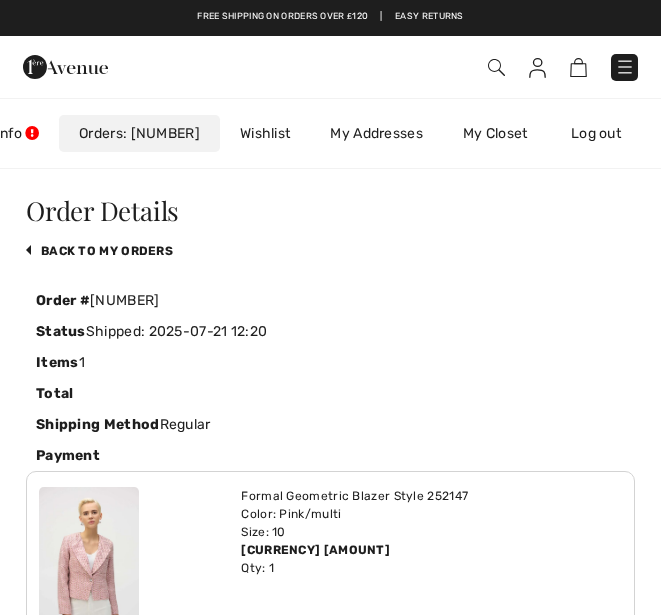 scroll, scrollTop: 0, scrollLeft: 200, axis: horizontal 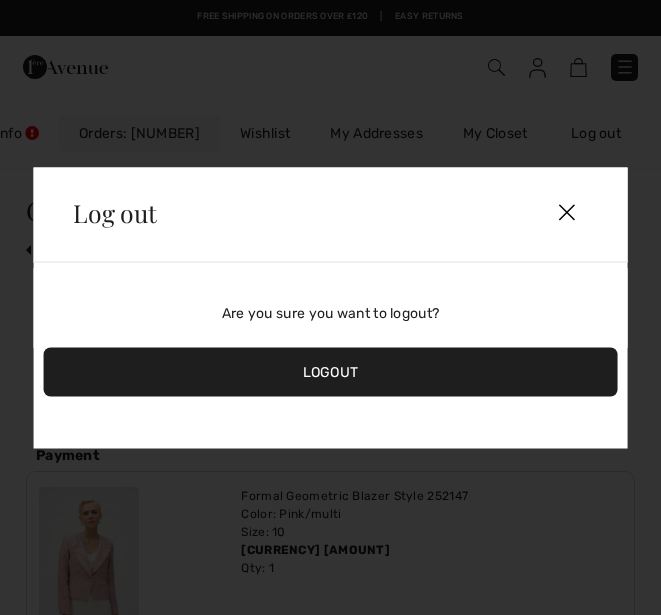 click on "Log out
Are you sure you want to logout?
Logout" at bounding box center [330, 307] 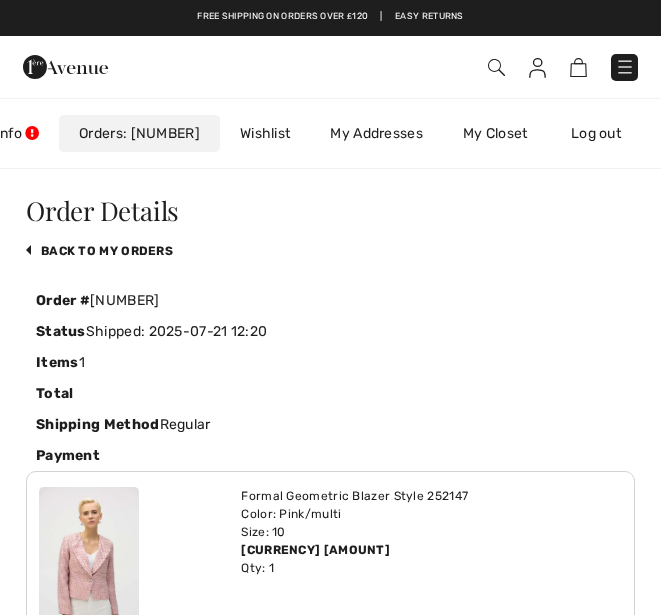 click at bounding box center [537, 68] 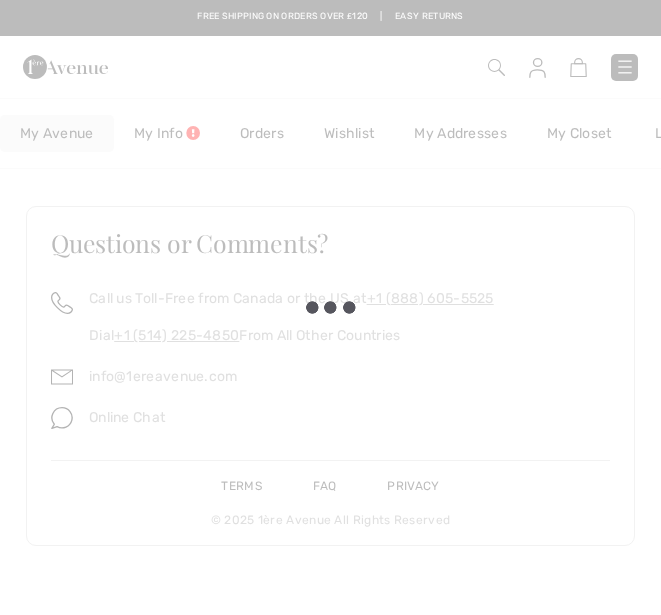 scroll, scrollTop: 0, scrollLeft: 0, axis: both 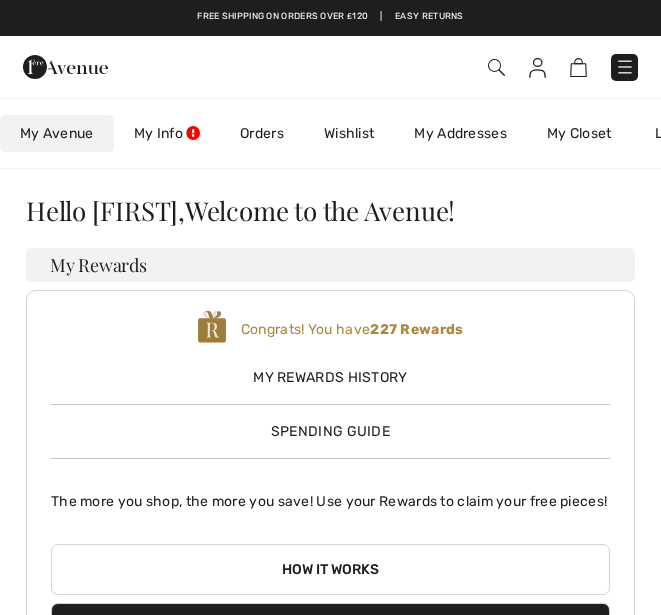 click at bounding box center [496, 67] 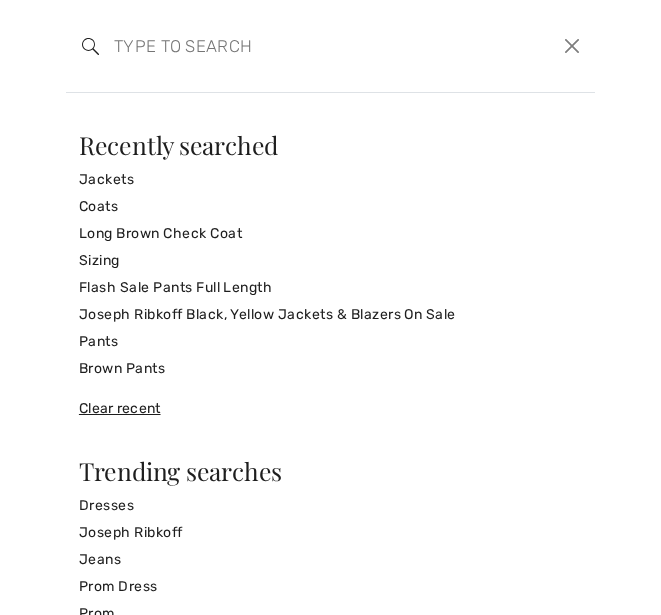 click at bounding box center [572, 46] 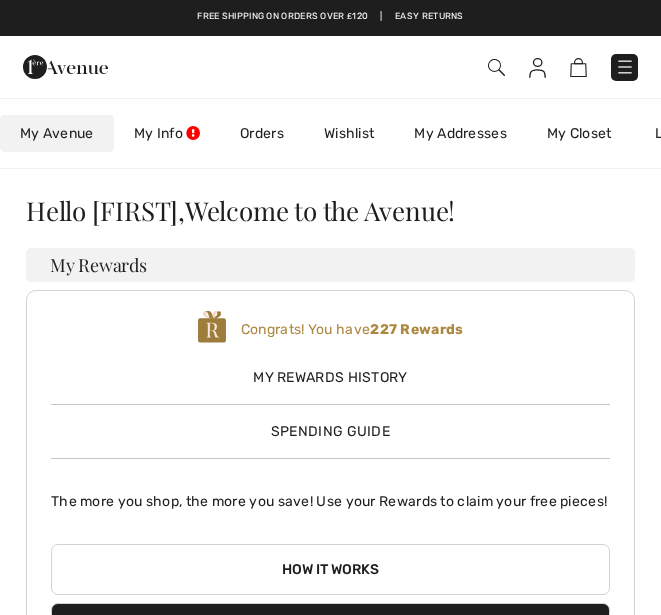 click at bounding box center (625, 67) 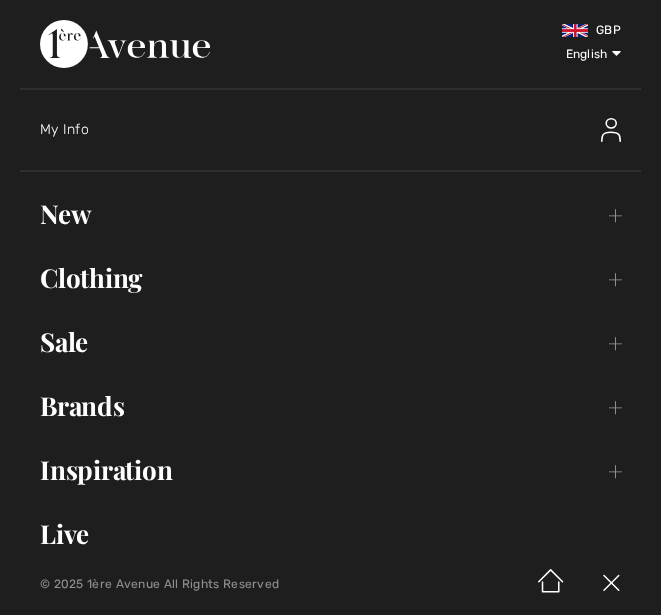 click on "My Info" at bounding box center (340, 130) 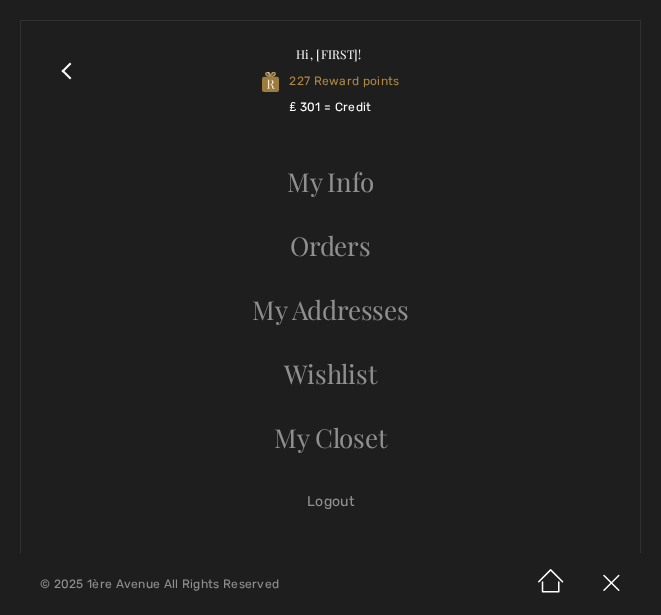 click on "Orders" at bounding box center [330, 246] 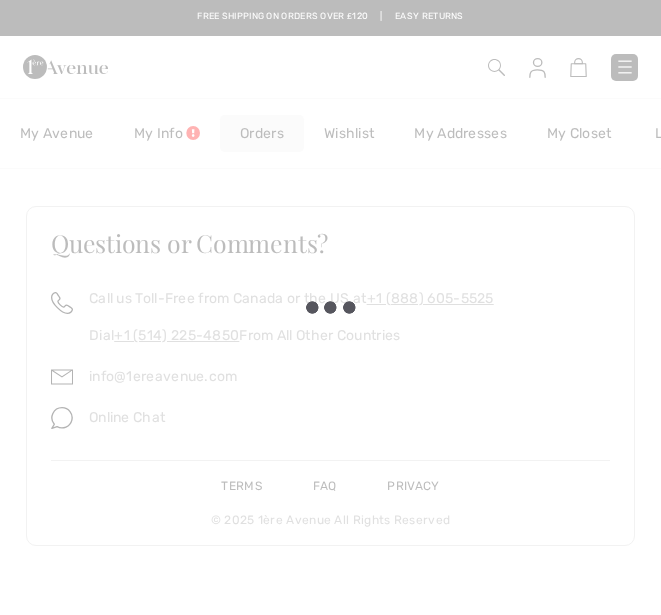 scroll, scrollTop: 0, scrollLeft: 0, axis: both 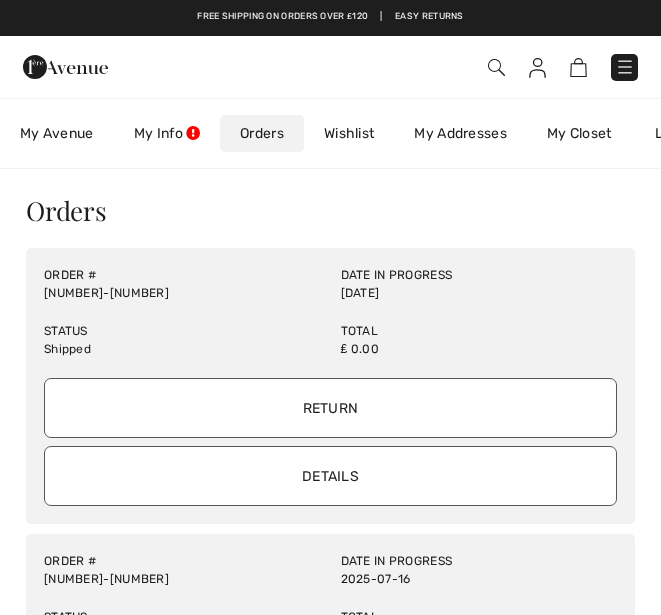 click on "My Closet" at bounding box center [579, 133] 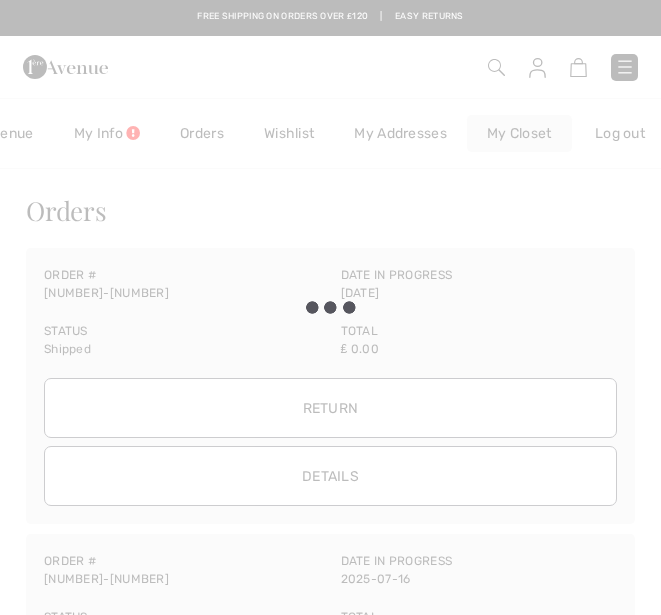 scroll, scrollTop: 0, scrollLeft: 91, axis: horizontal 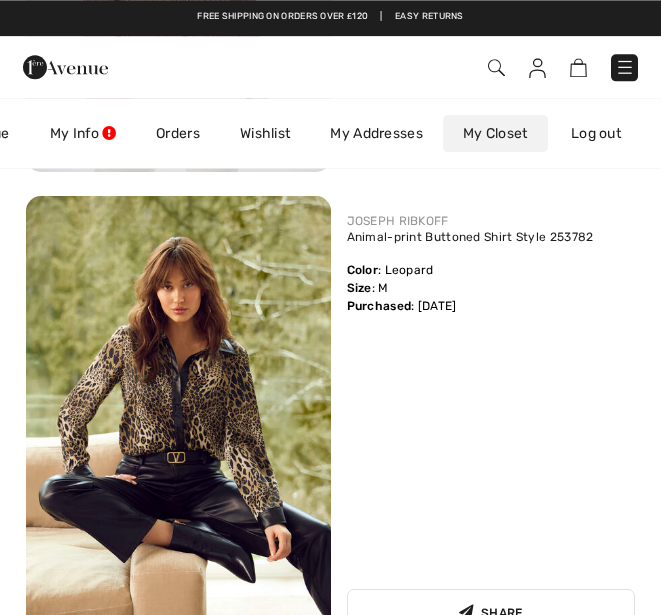 click at bounding box center [178, 424] 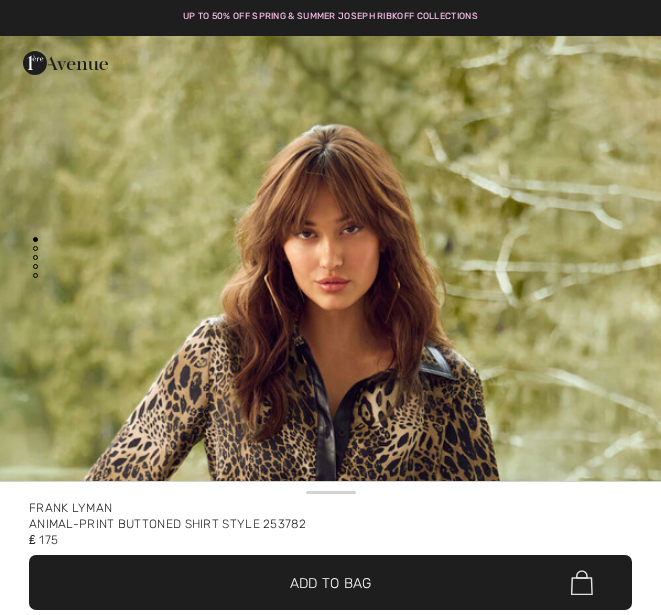 scroll, scrollTop: 0, scrollLeft: 0, axis: both 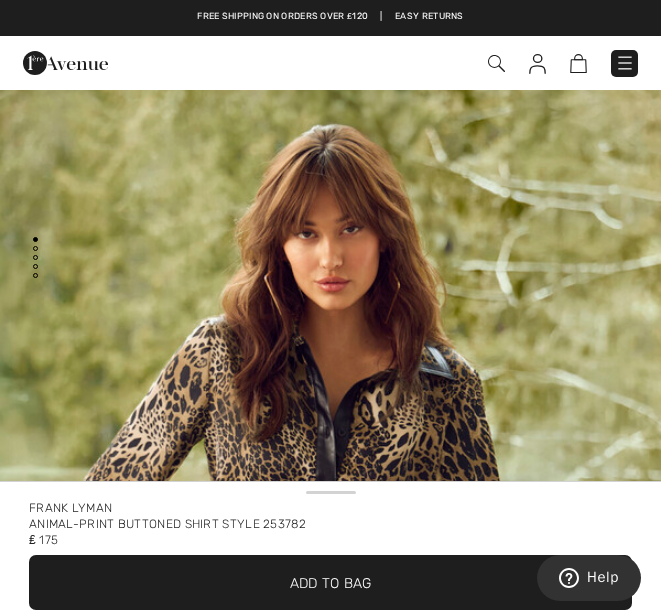 click at bounding box center (330, 532) 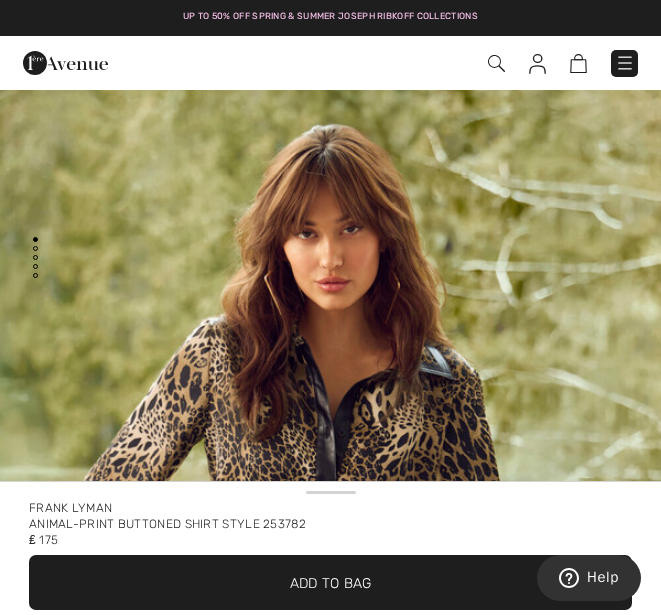 click at bounding box center (578, 63) 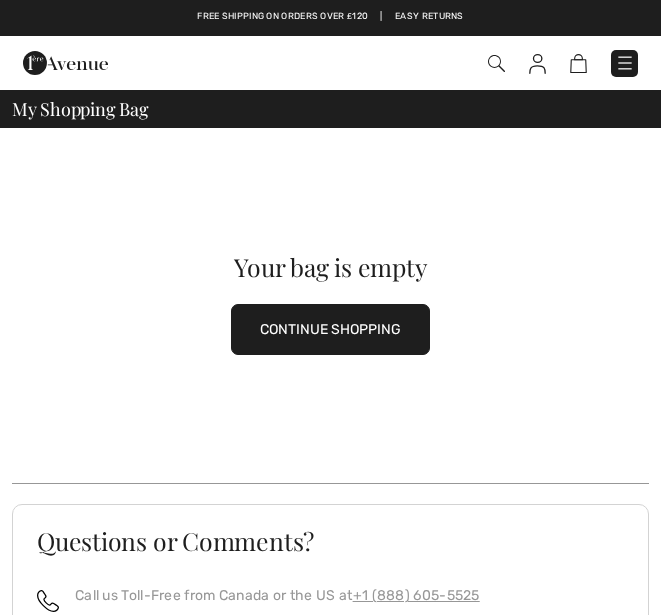 scroll, scrollTop: 0, scrollLeft: 0, axis: both 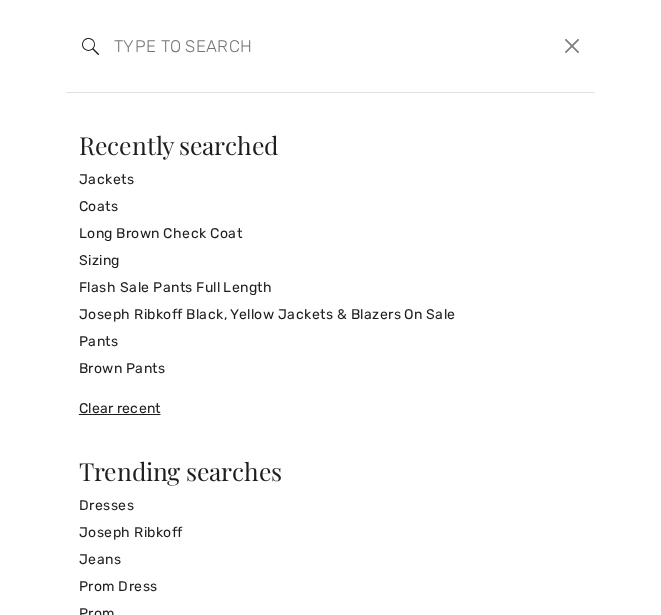 click at bounding box center (572, 46) 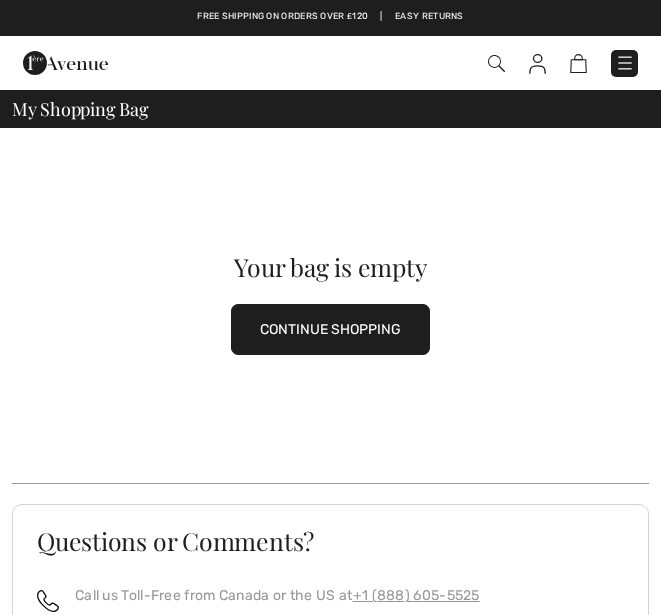 click on "Your bag is empty
CONTINUE SHOPPING" at bounding box center (330, 305) 